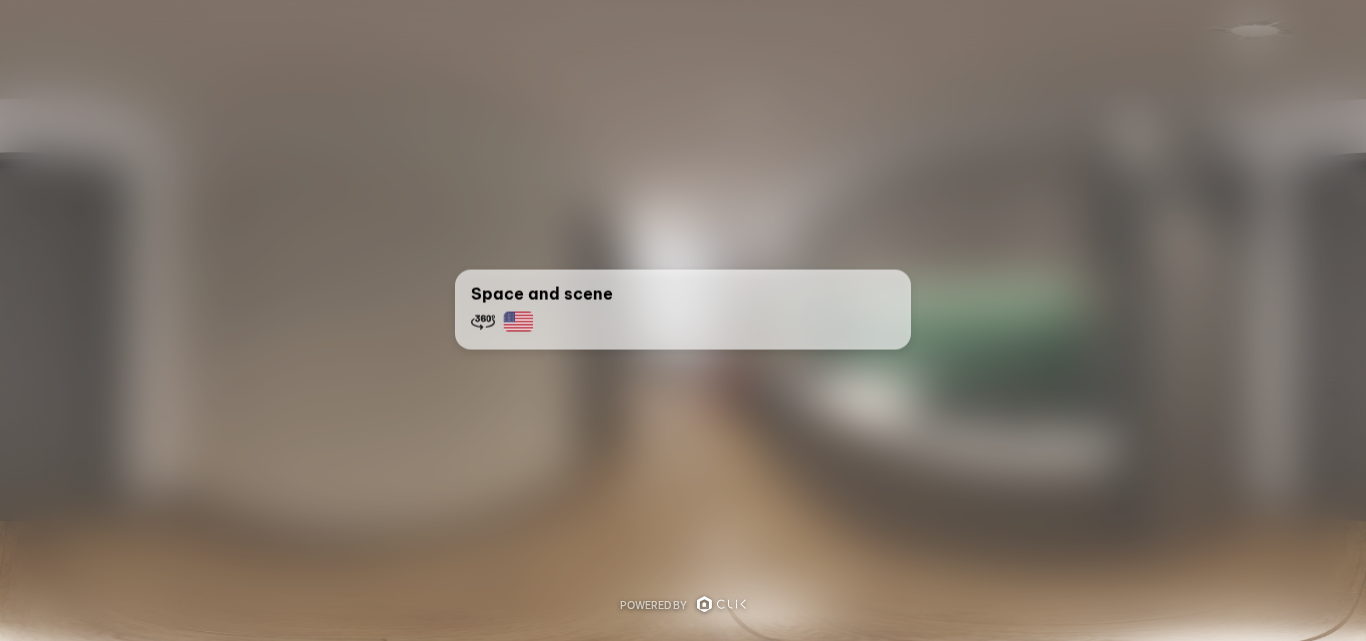 scroll, scrollTop: 0, scrollLeft: 0, axis: both 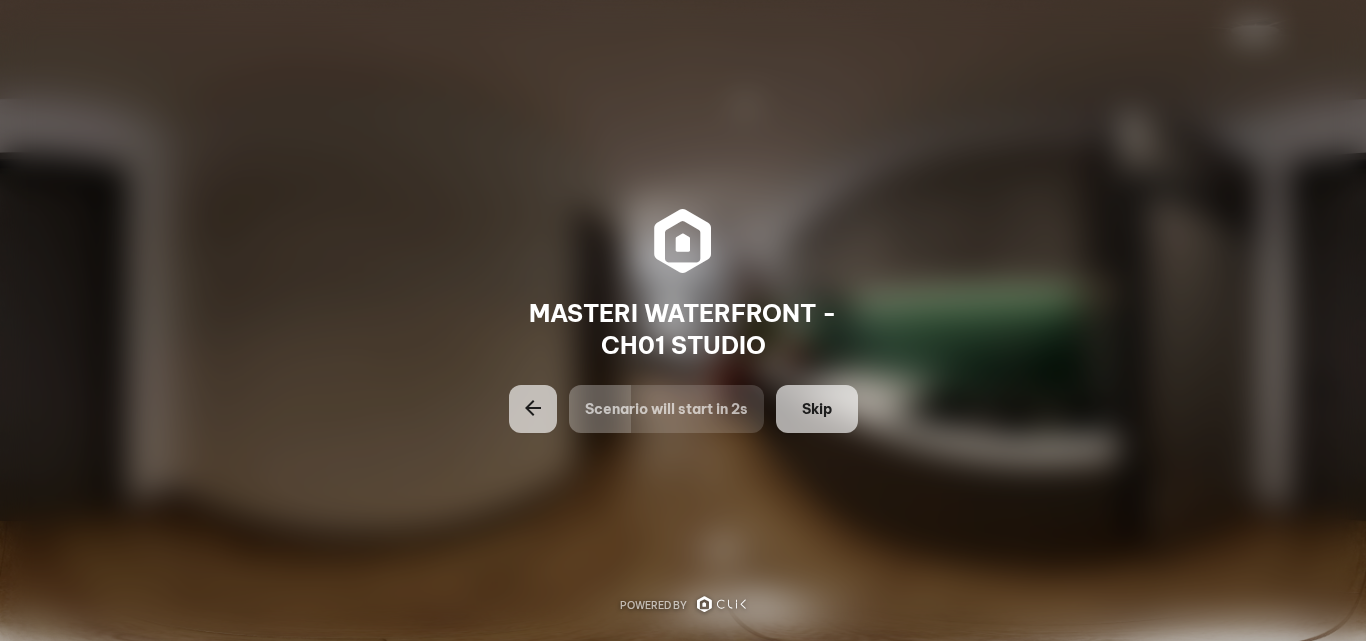 click on "Skip" at bounding box center [817, 409] 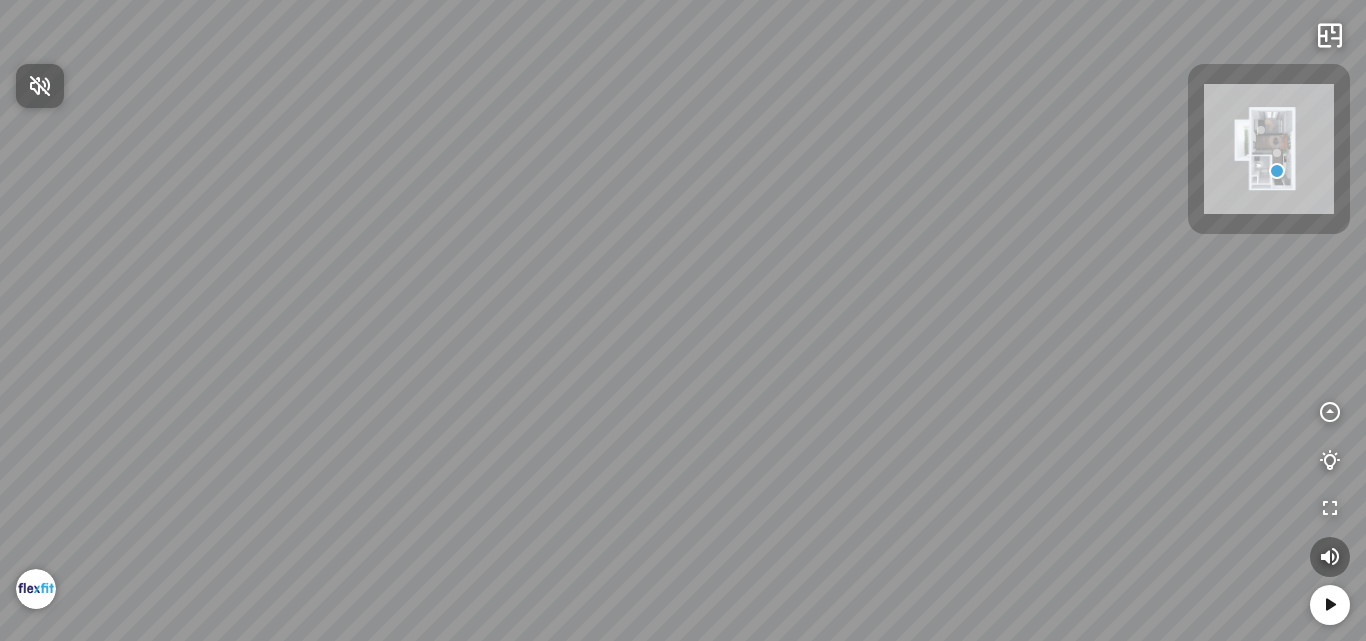 drag, startPoint x: 747, startPoint y: 378, endPoint x: 889, endPoint y: 380, distance: 142.01408 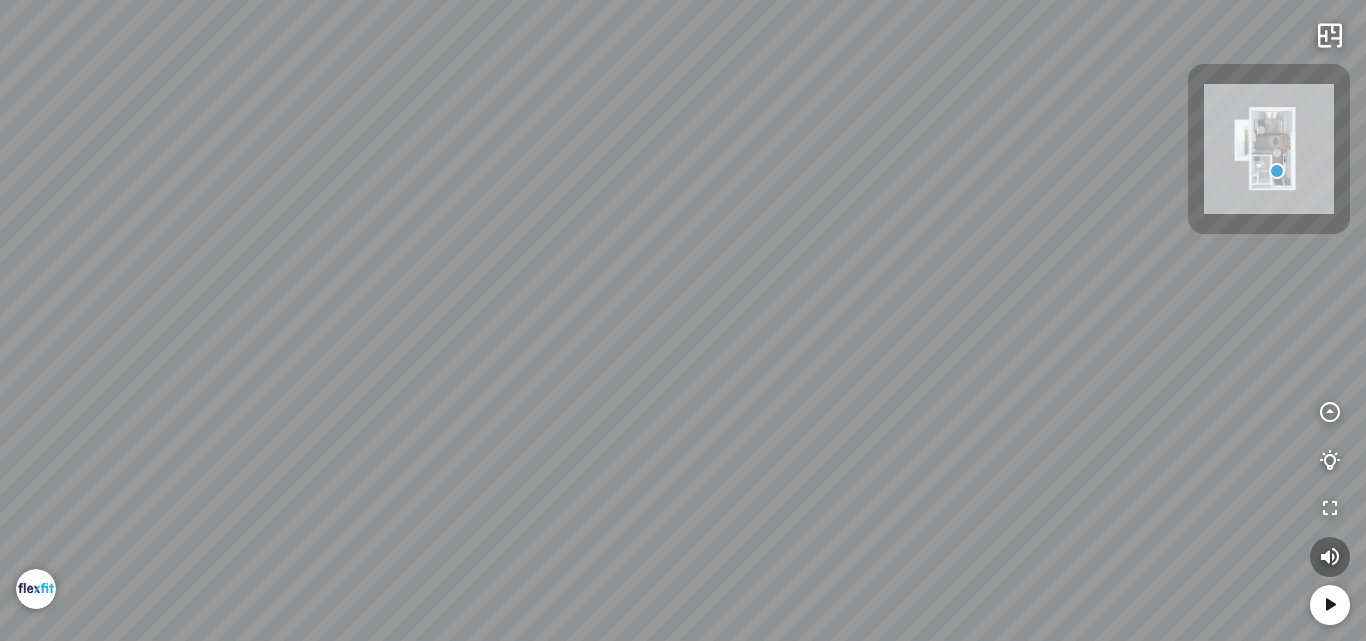drag, startPoint x: 830, startPoint y: 477, endPoint x: 774, endPoint y: 236, distance: 247.4207 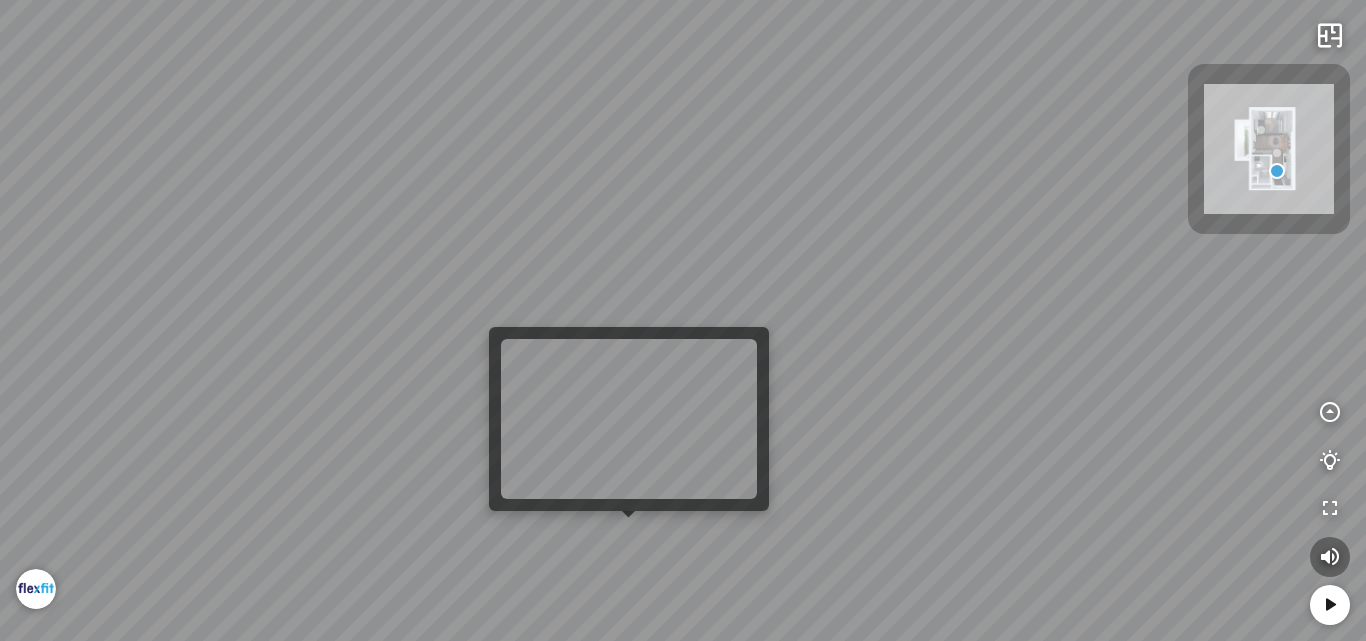 click at bounding box center (683, 320) 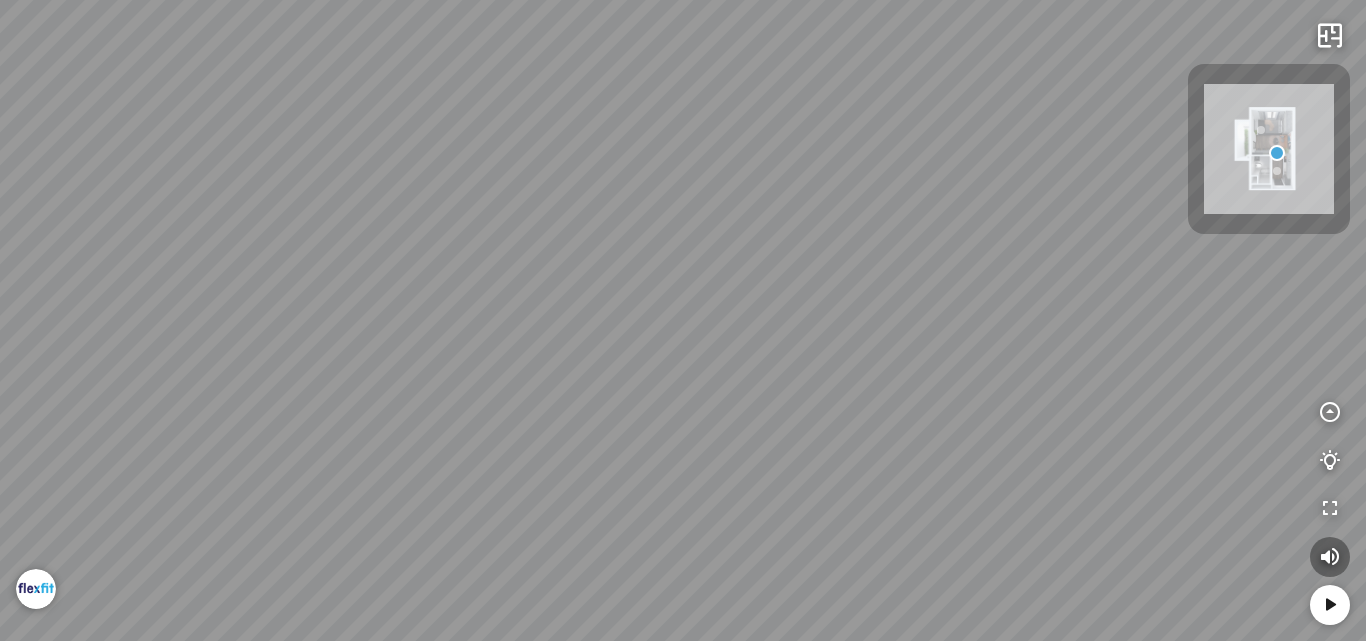 drag, startPoint x: 812, startPoint y: 322, endPoint x: 1142, endPoint y: 356, distance: 331.7469 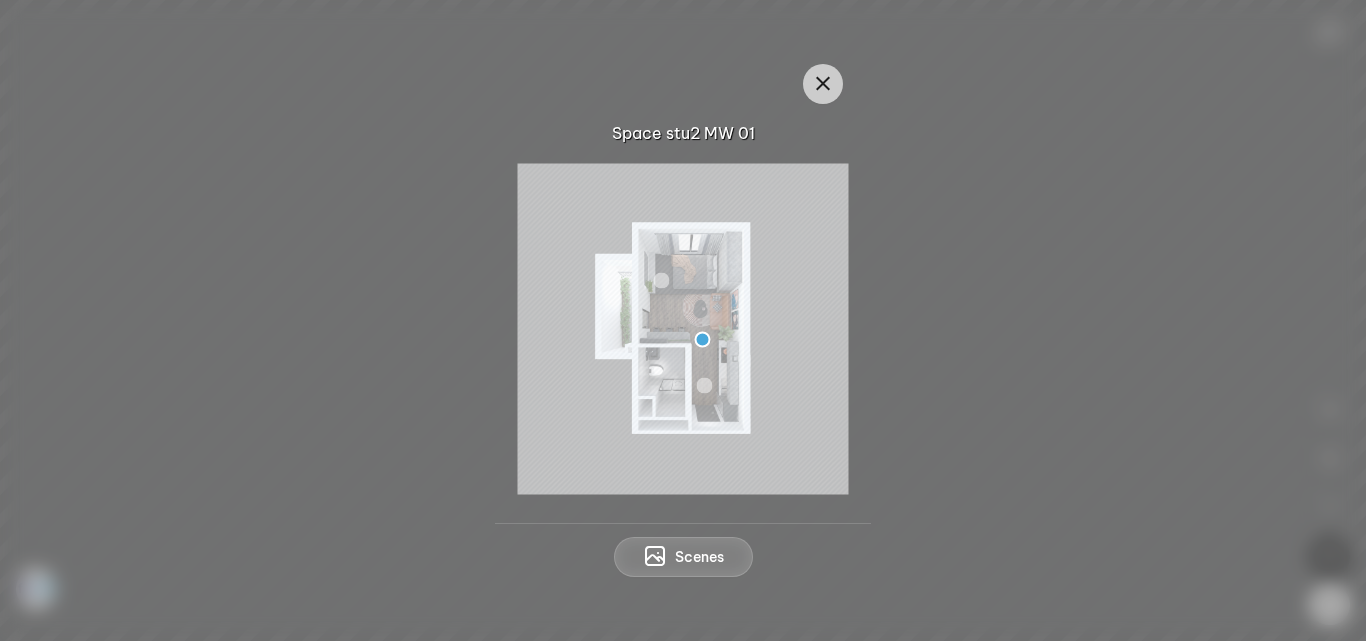 click at bounding box center [683, 328] 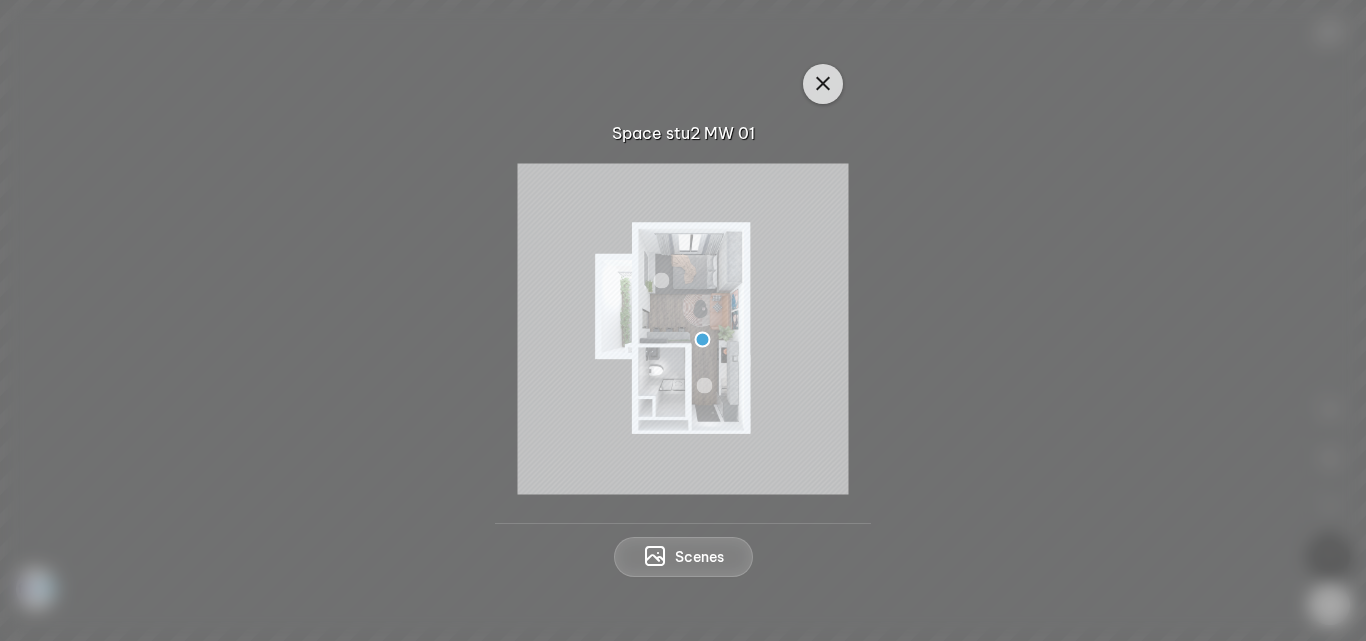 click at bounding box center (823, 84) 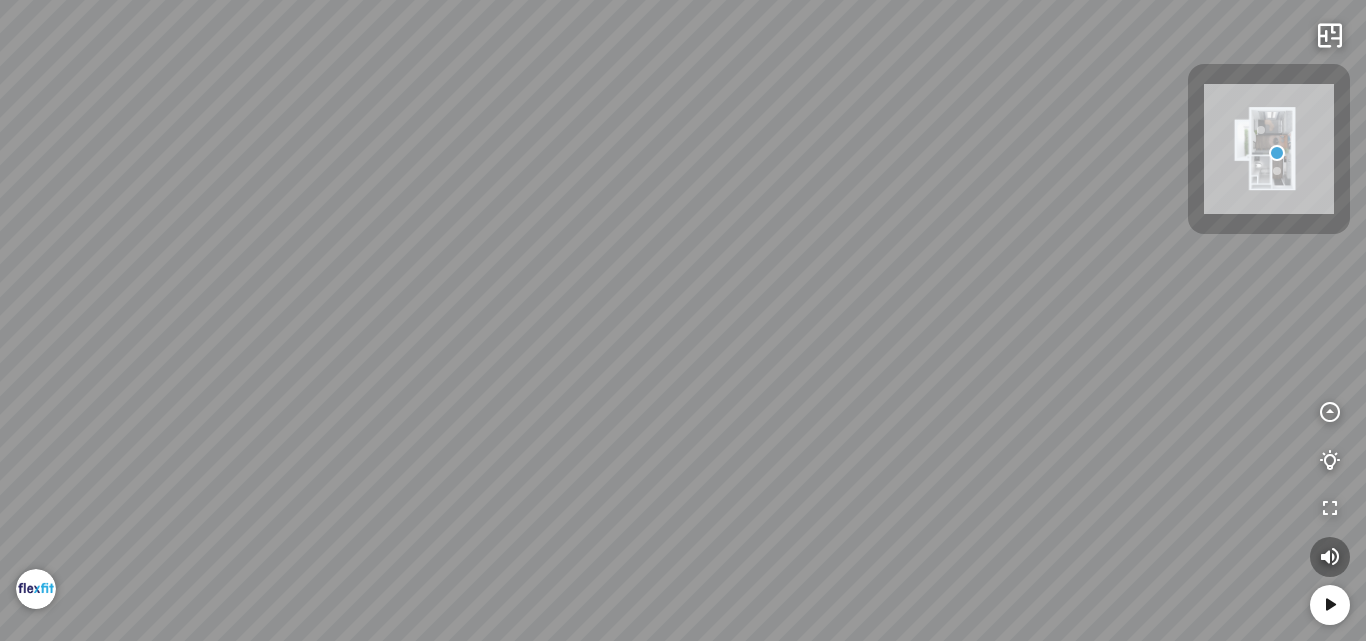 drag, startPoint x: 795, startPoint y: 376, endPoint x: 771, endPoint y: 181, distance: 196.47137 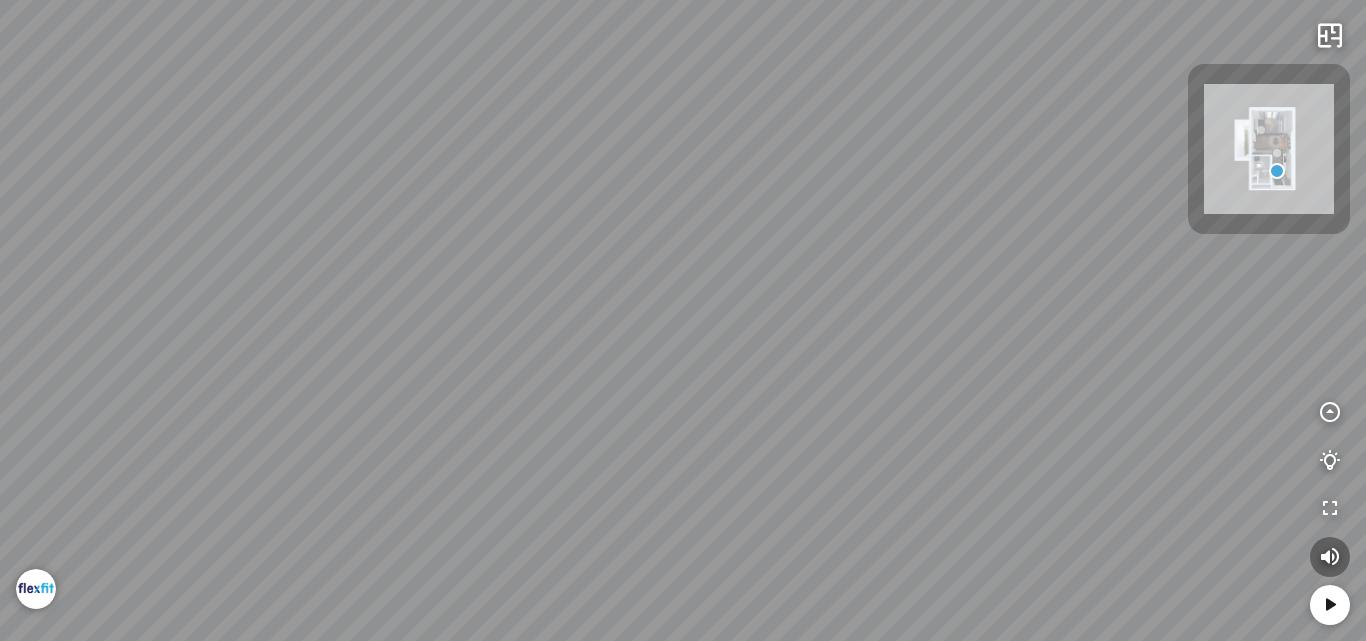 click at bounding box center (683, 320) 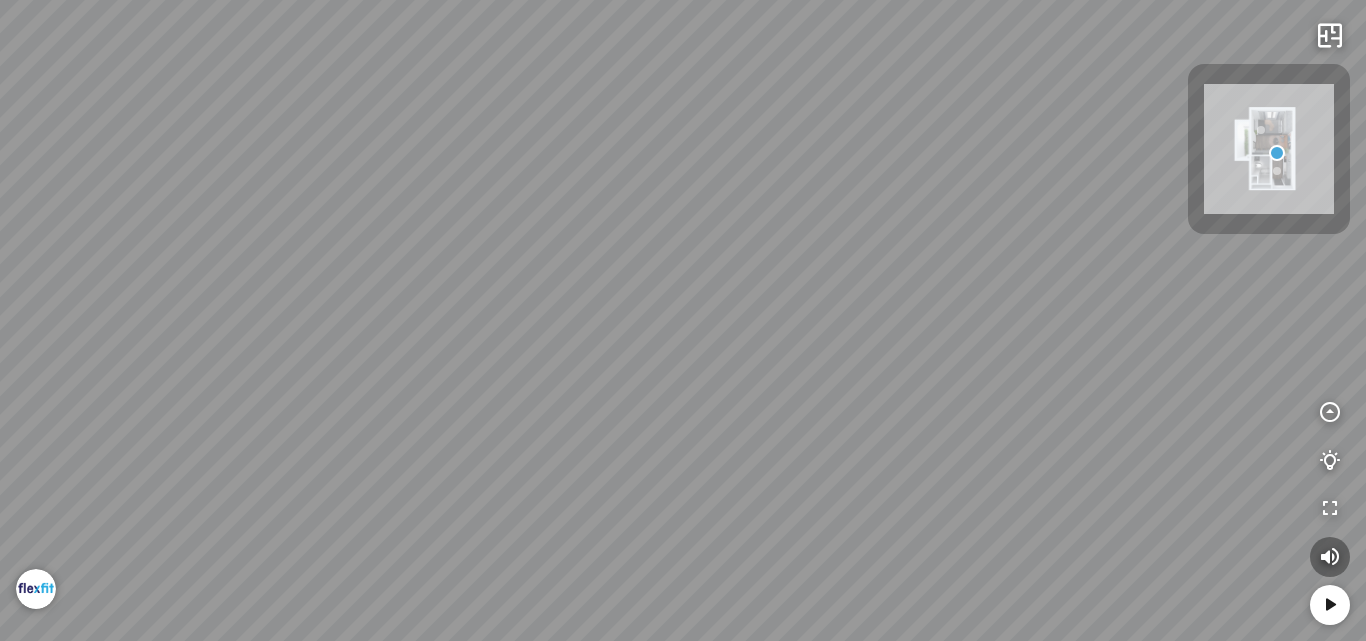 drag, startPoint x: 591, startPoint y: 346, endPoint x: 1022, endPoint y: 378, distance: 432.1863 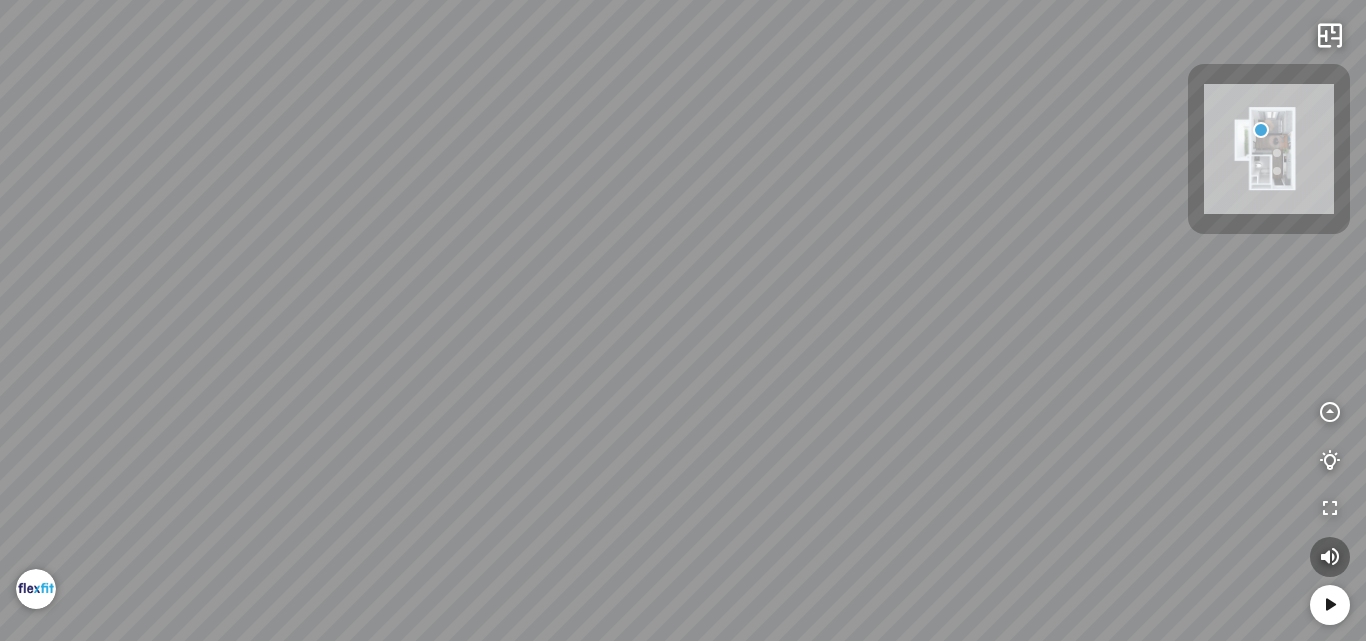drag, startPoint x: 1052, startPoint y: 315, endPoint x: 320, endPoint y: 301, distance: 732.13385 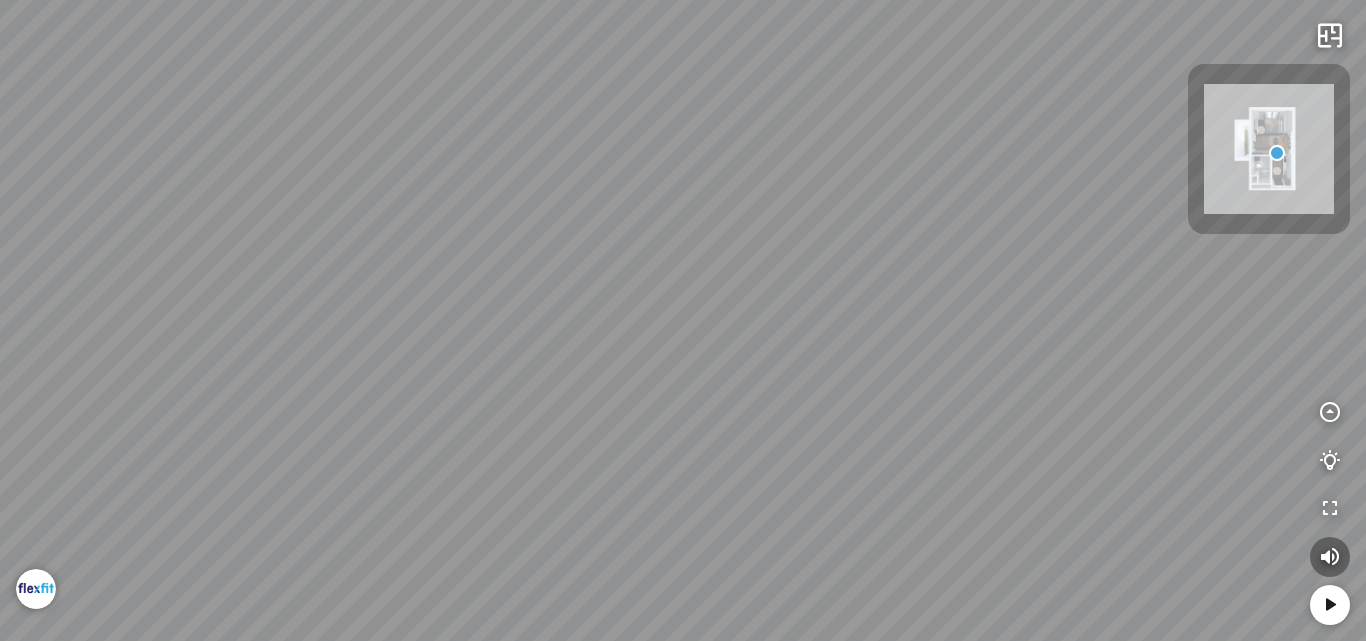 drag, startPoint x: 743, startPoint y: 417, endPoint x: 1203, endPoint y: 201, distance: 508.18893 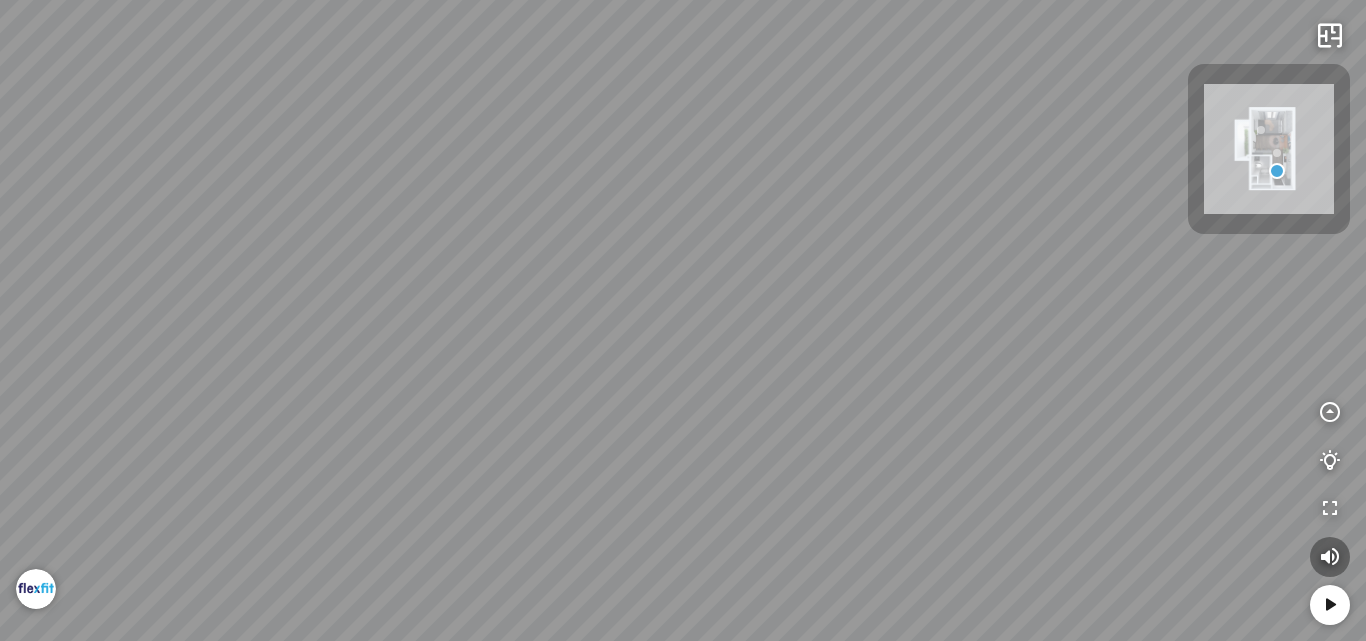 click at bounding box center [683, 320] 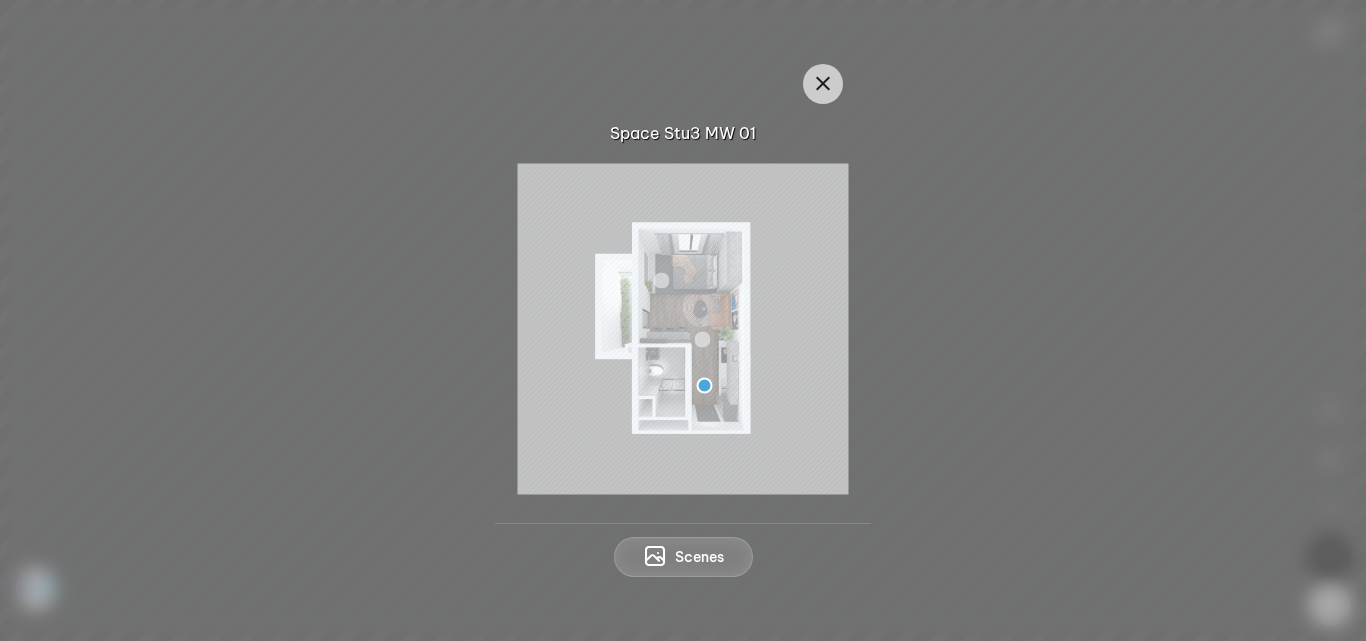 click on "Scenes" at bounding box center (699, 557) 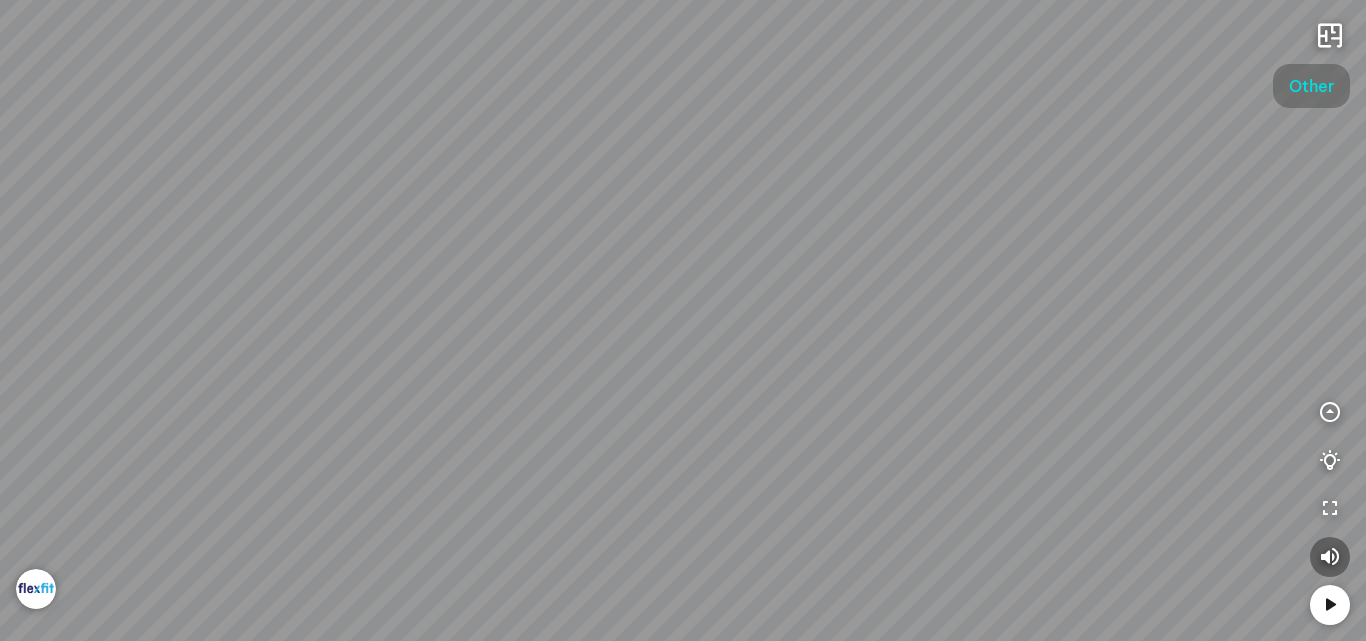 click on "Other" at bounding box center [1311, 86] 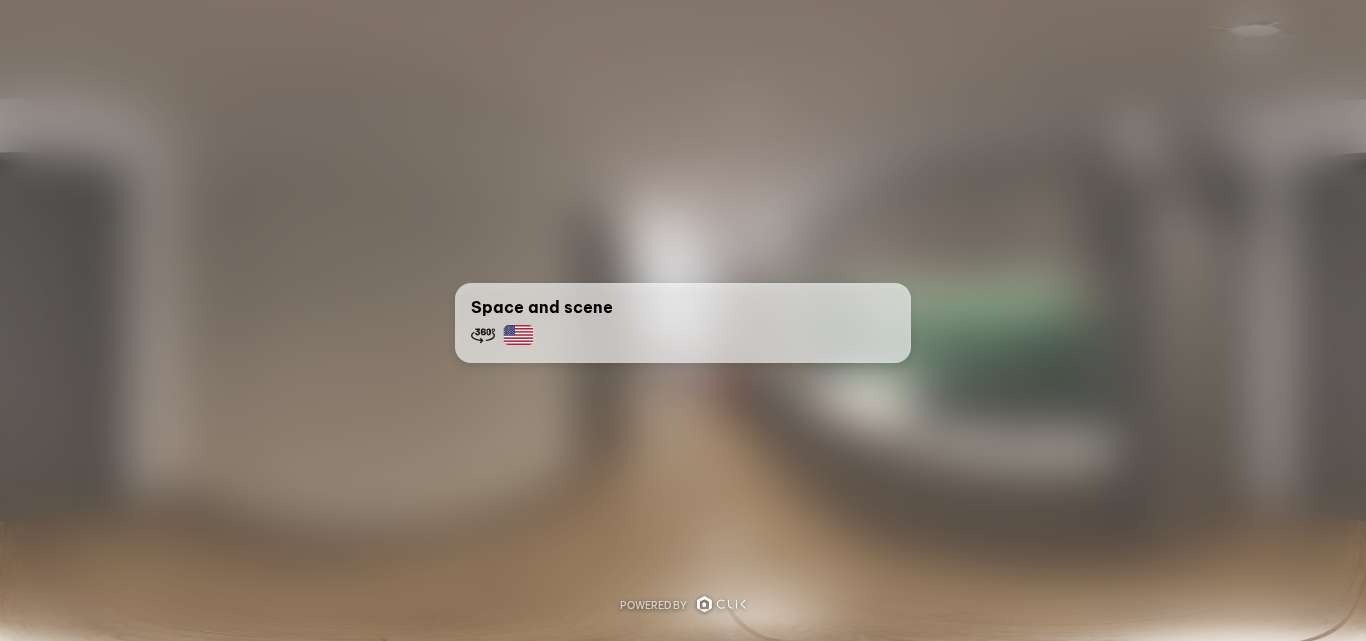 scroll, scrollTop: 0, scrollLeft: 0, axis: both 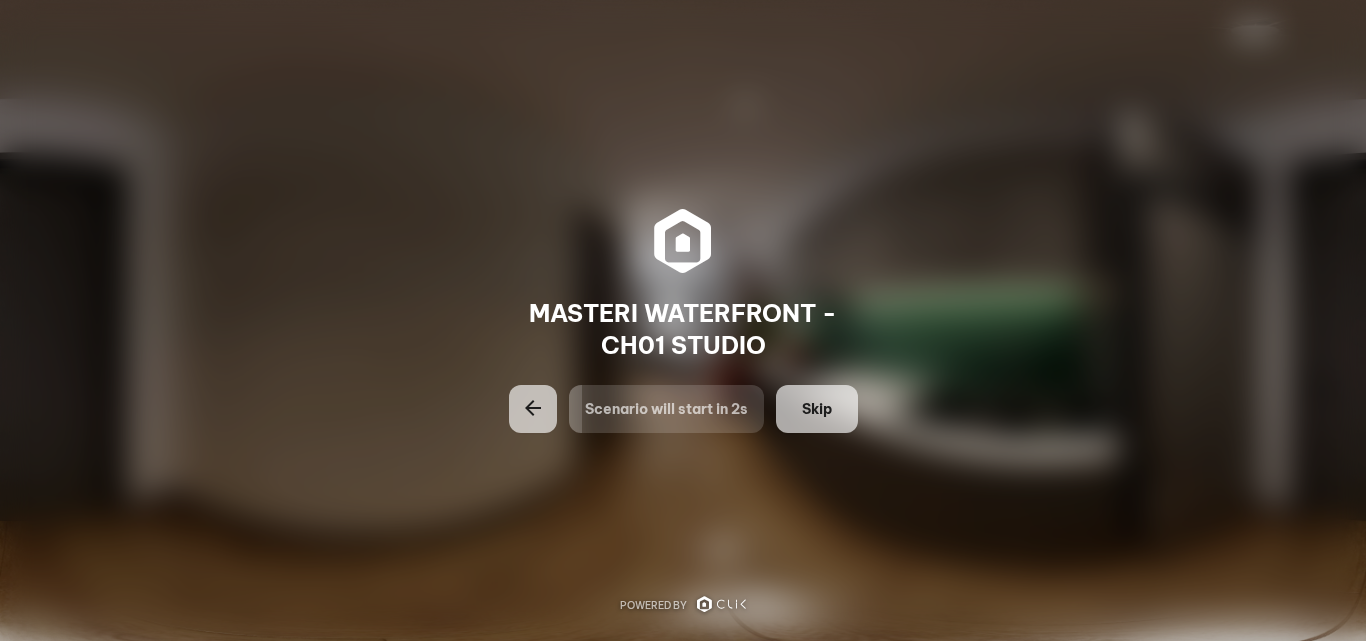 click on "Skip" at bounding box center [817, 409] 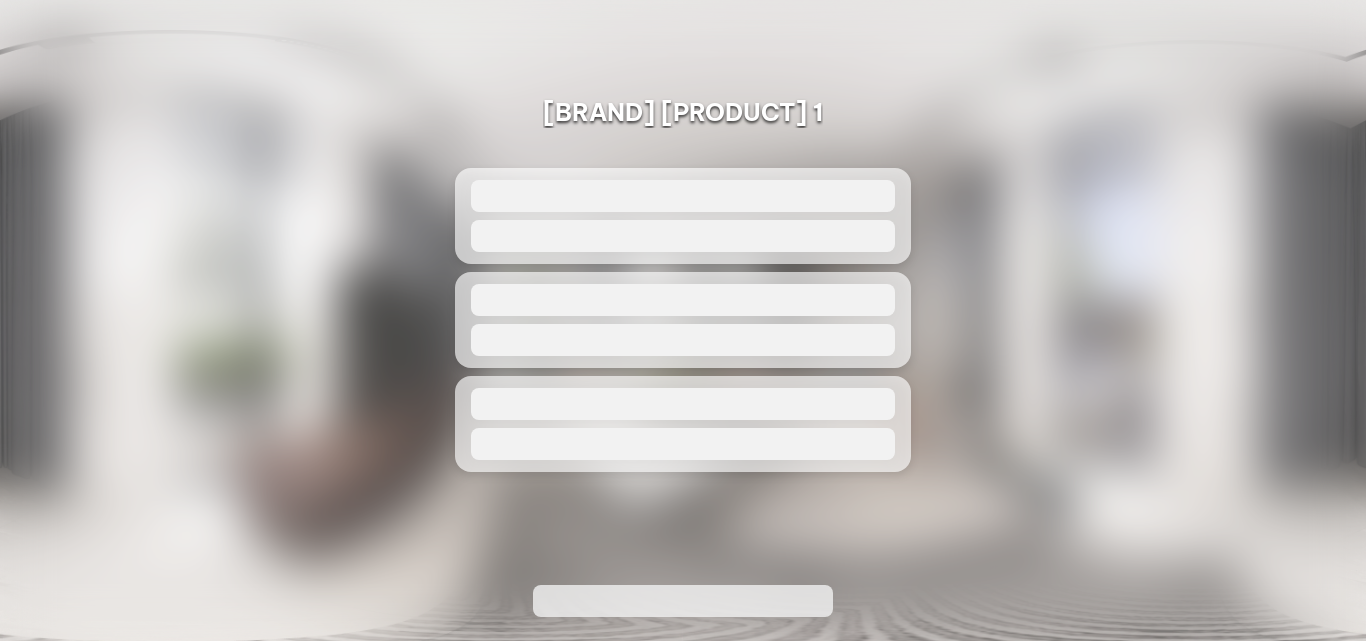scroll, scrollTop: 0, scrollLeft: 0, axis: both 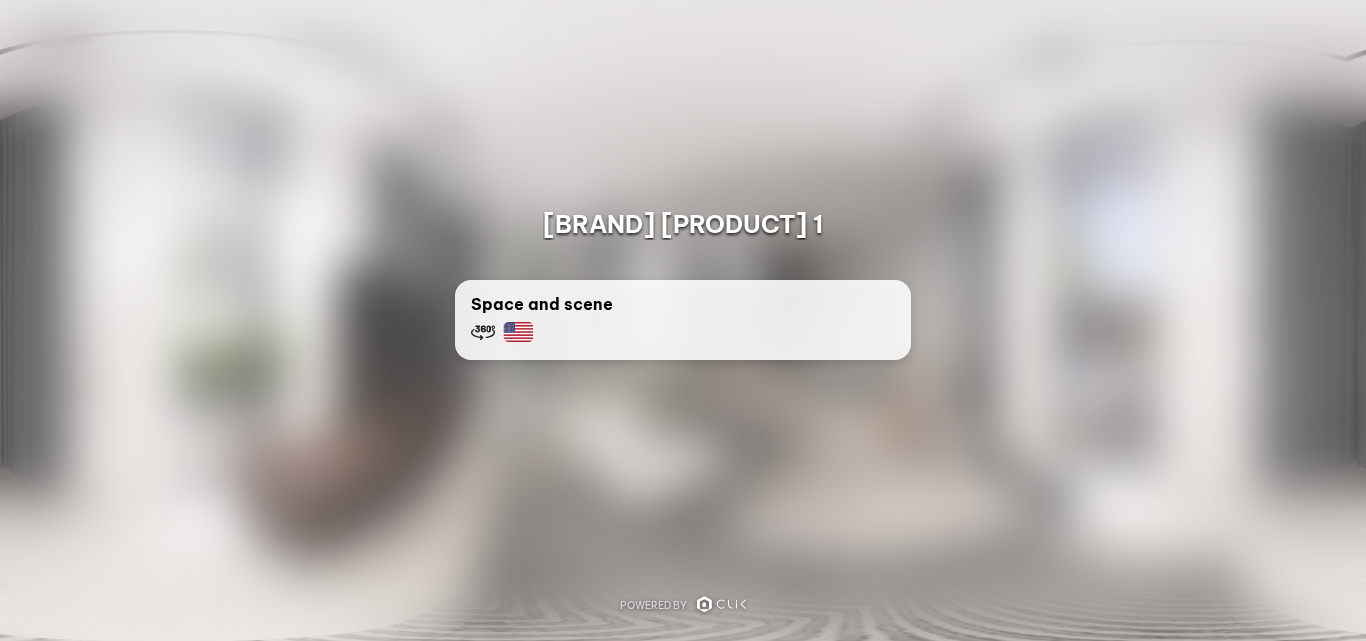 click on "Space and scene" at bounding box center (683, 318) 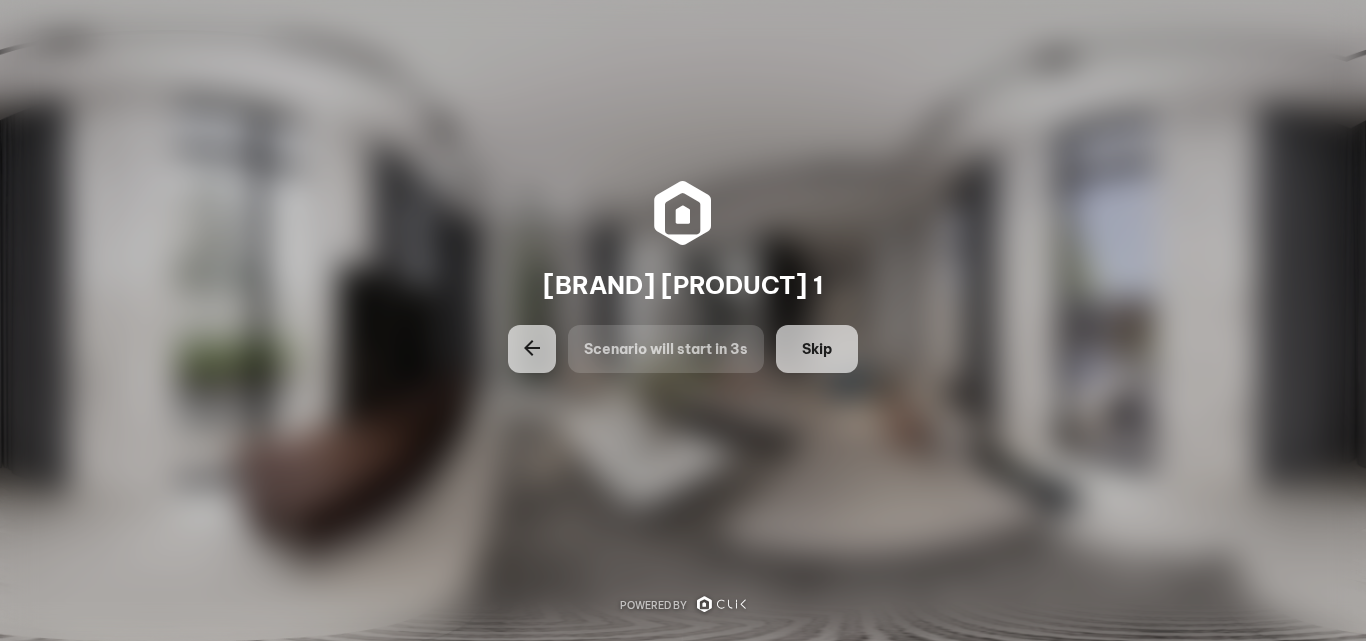 click on "Skip" at bounding box center (817, 349) 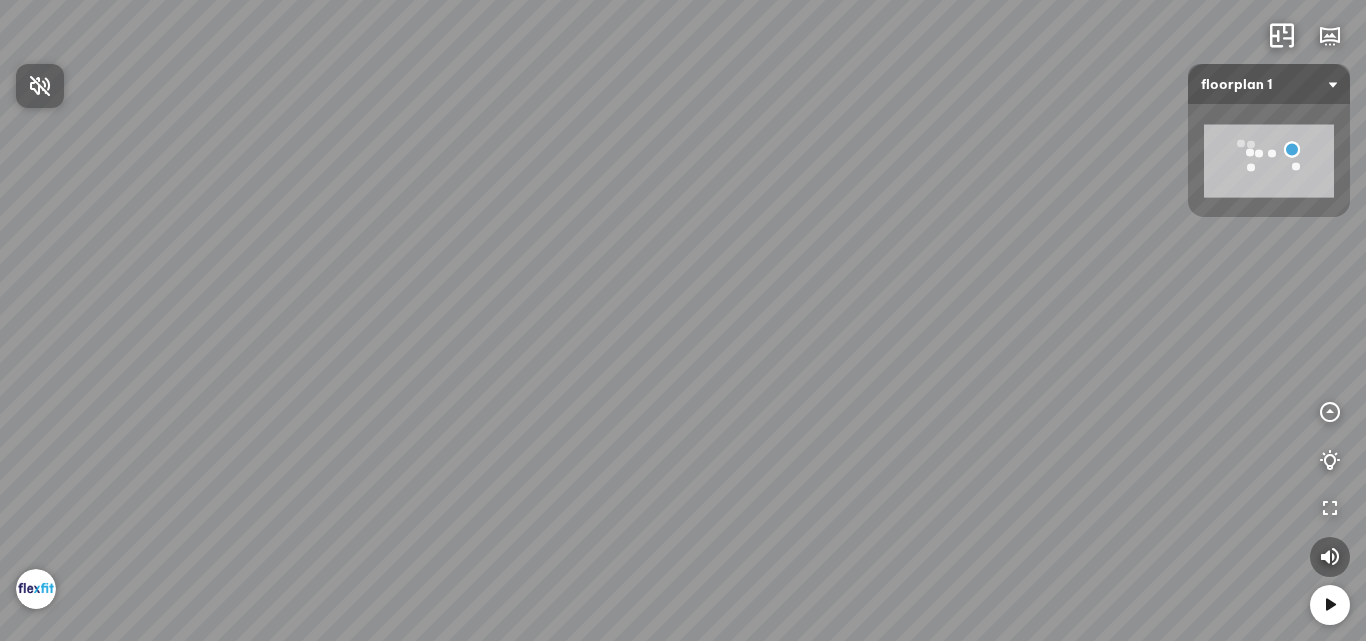 drag, startPoint x: 509, startPoint y: 347, endPoint x: 0, endPoint y: 252, distance: 517.78955 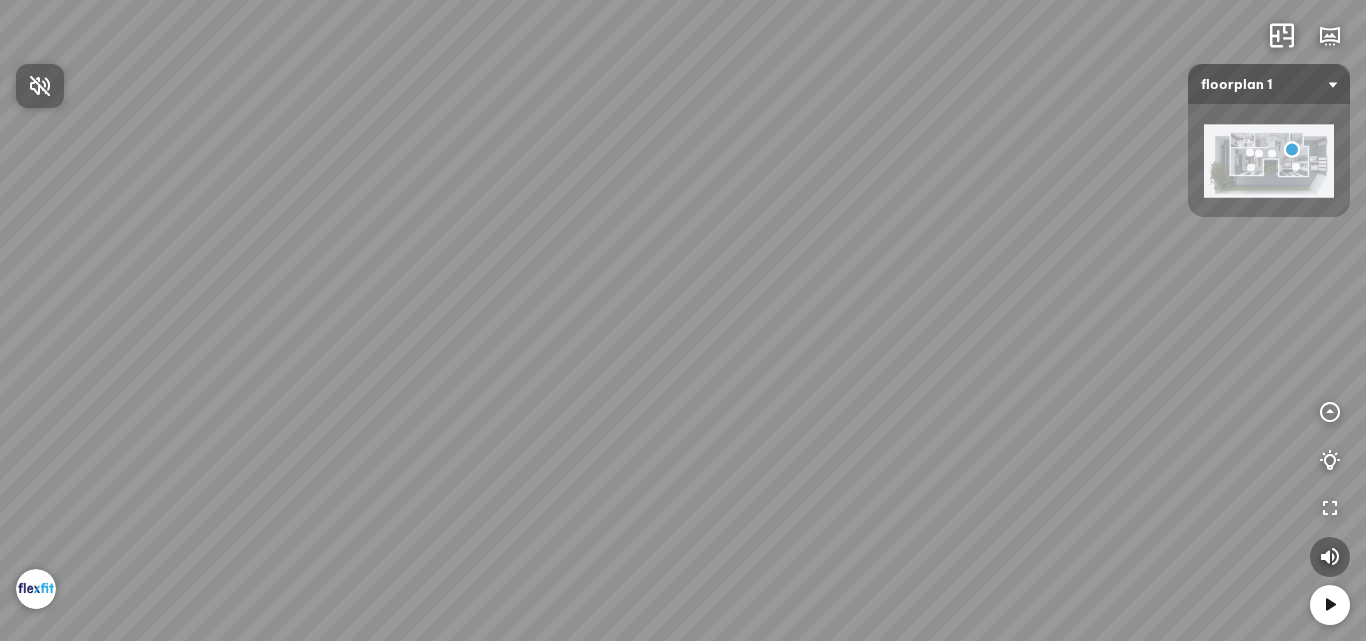 click at bounding box center [683, 320] 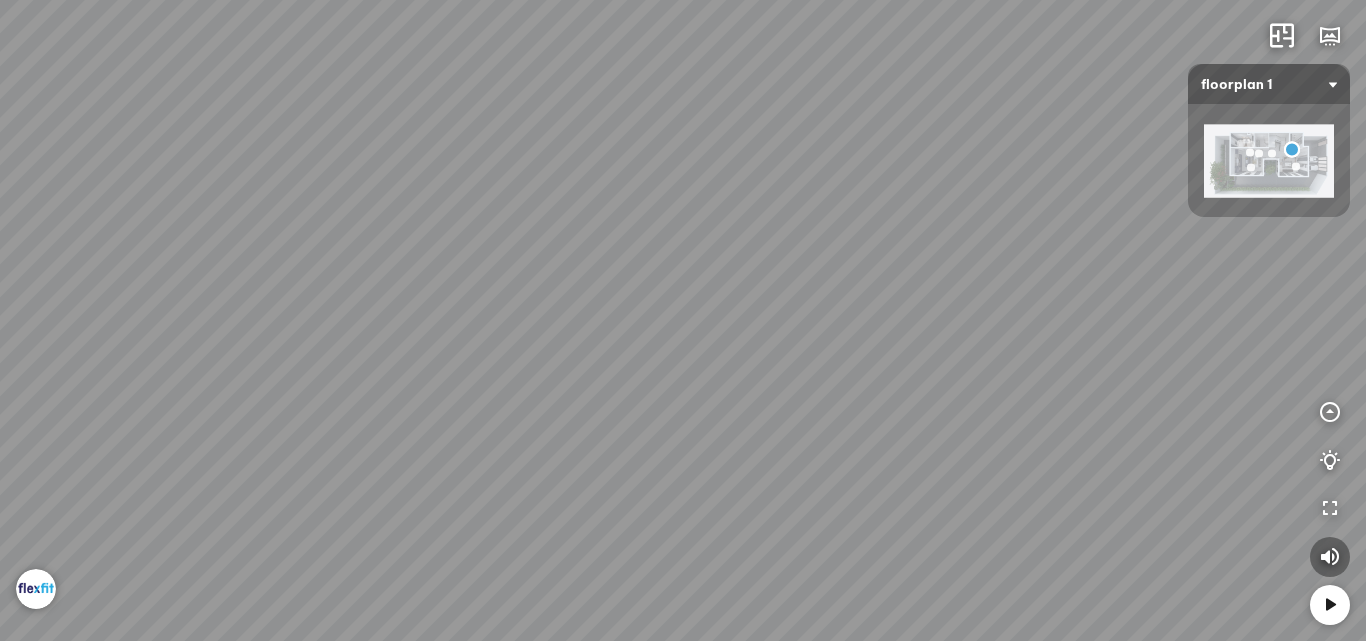 drag, startPoint x: 316, startPoint y: 230, endPoint x: 1014, endPoint y: 122, distance: 706.3059 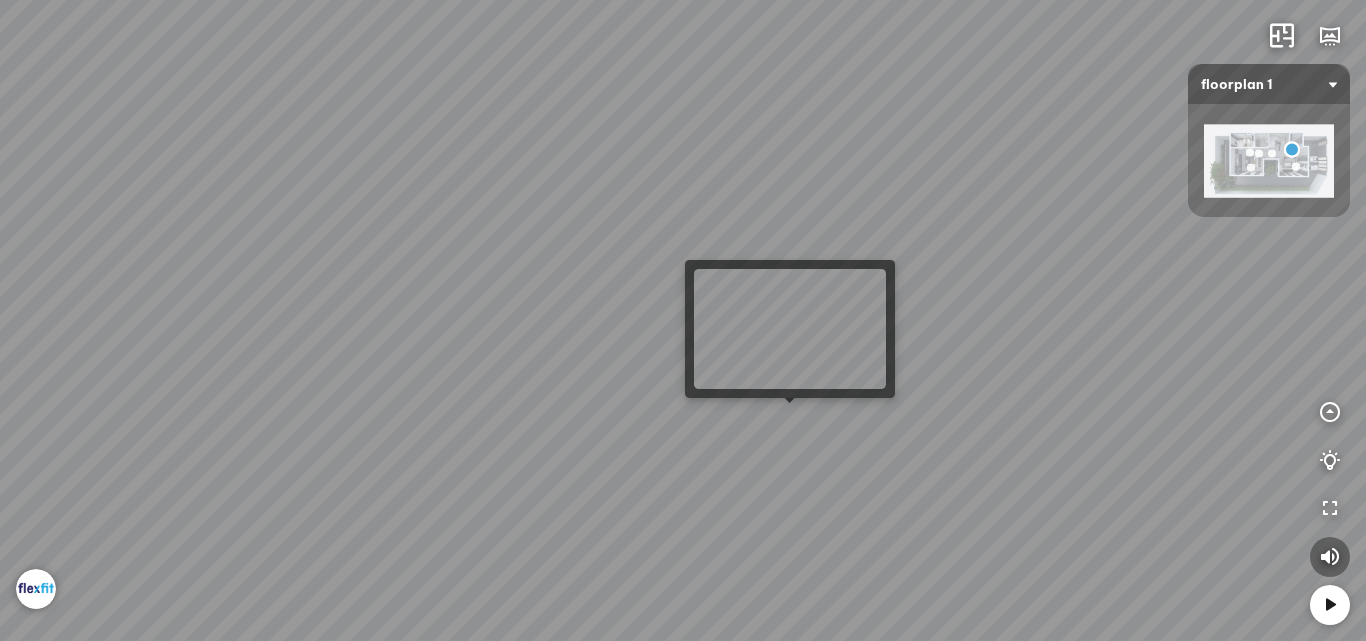 click at bounding box center [683, 320] 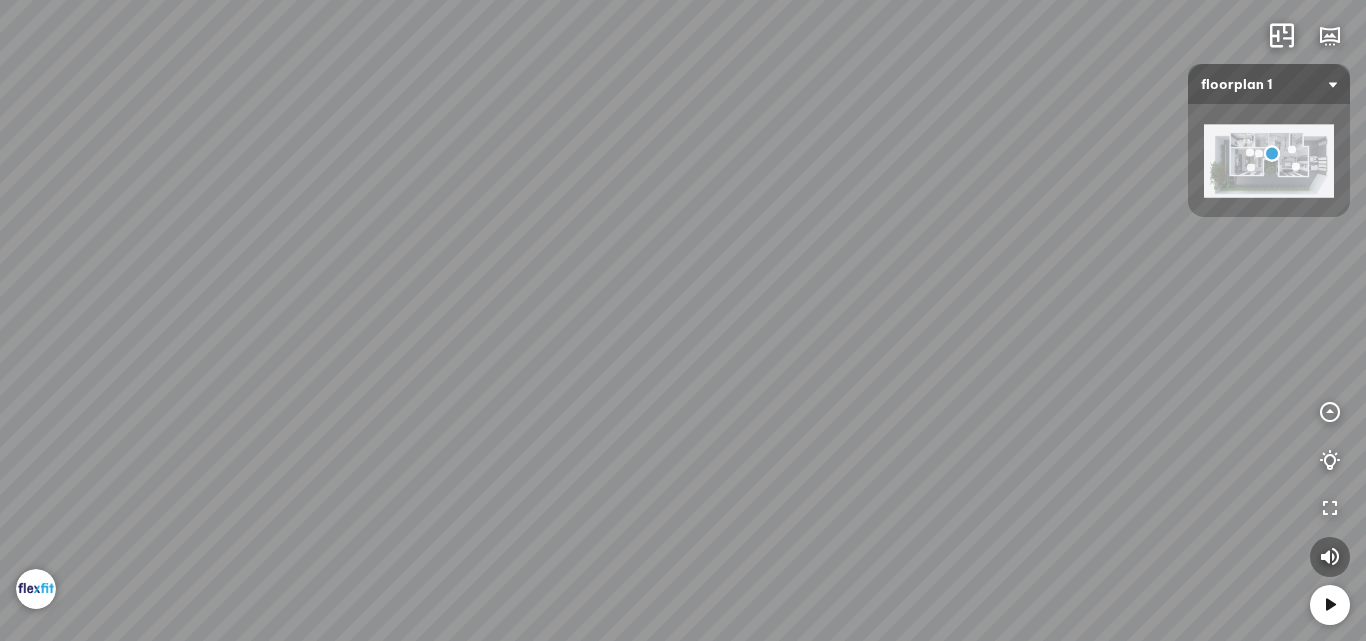 drag, startPoint x: 632, startPoint y: 400, endPoint x: 149, endPoint y: 385, distance: 483.23285 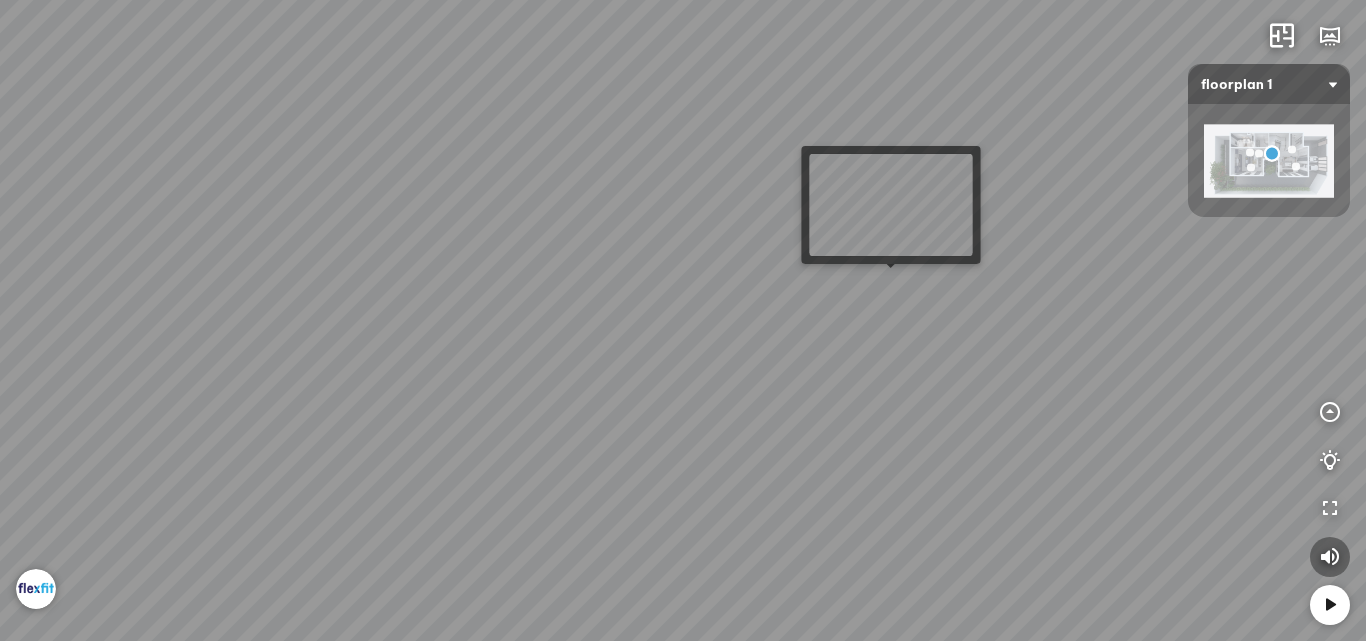 click at bounding box center [683, 320] 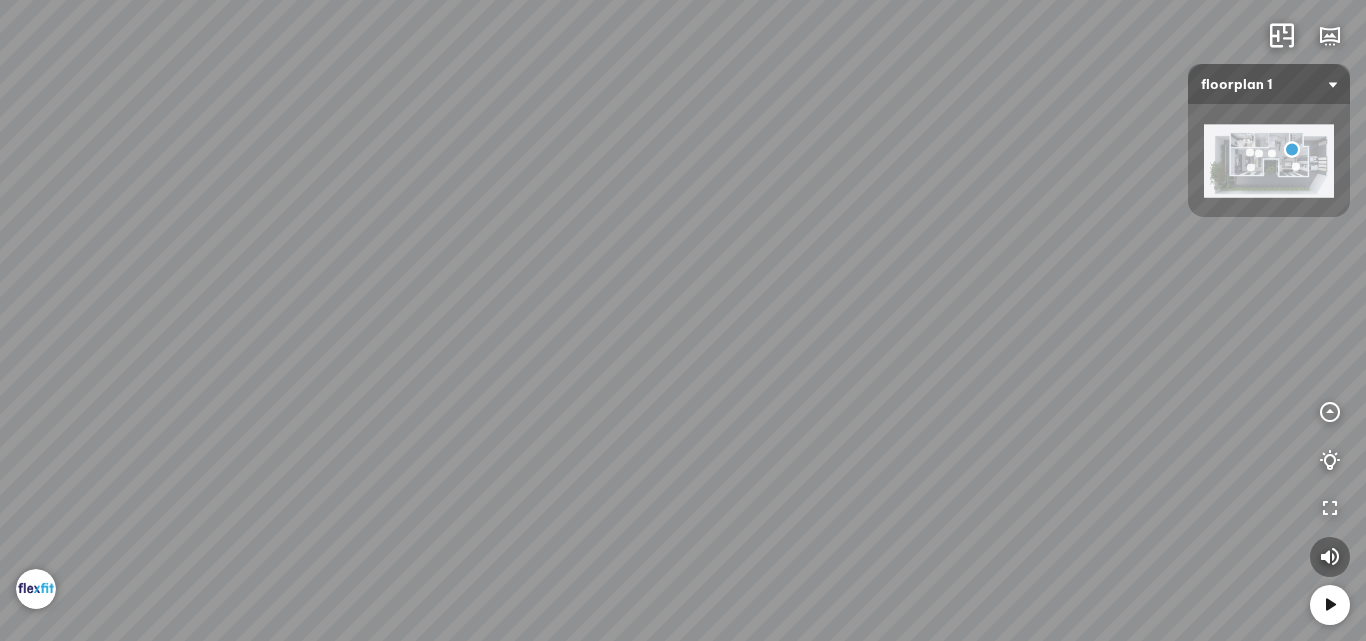drag, startPoint x: 884, startPoint y: 295, endPoint x: 703, endPoint y: 79, distance: 281.8102 